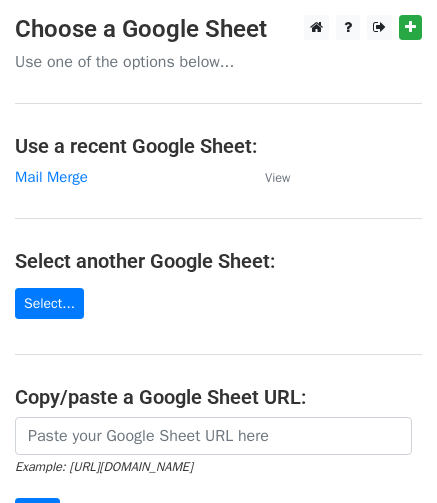 scroll, scrollTop: 0, scrollLeft: 0, axis: both 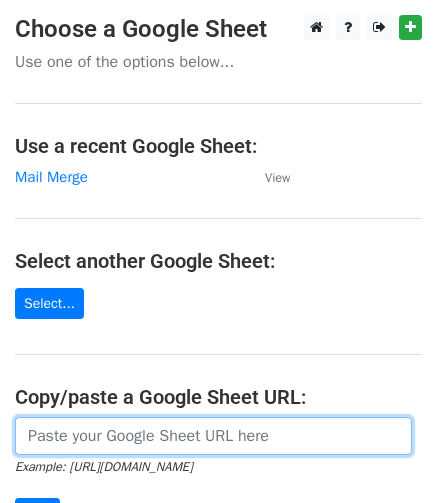 click at bounding box center (213, 436) 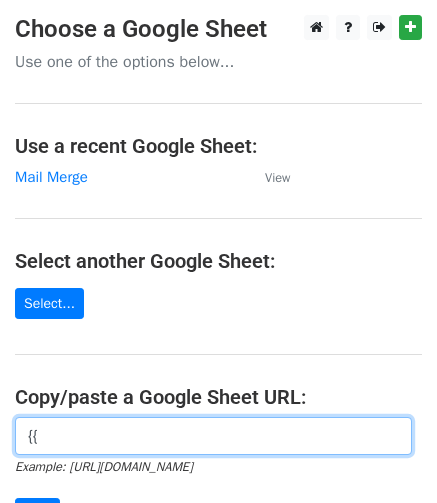 type on "{" 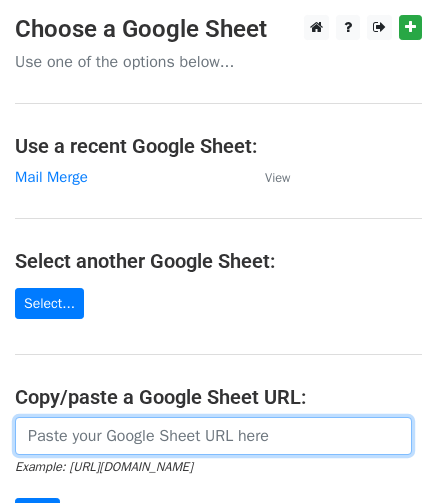 paste on "https://docs.google.com/spreadsheets/d/14gLlGMtrJsTZgRDNO763fq-jG_DKwU7Ovs6cT8e-h5c/edit?gid=957135468#gid=957135468" 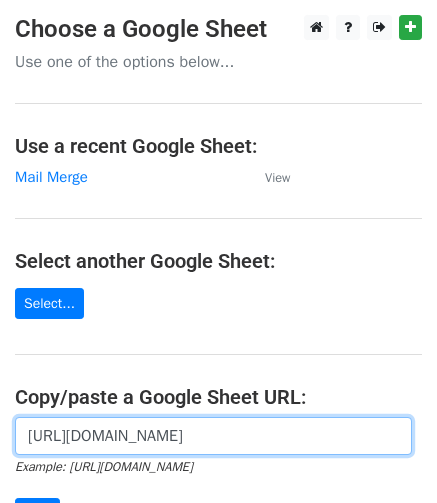 scroll, scrollTop: 0, scrollLeft: 571, axis: horizontal 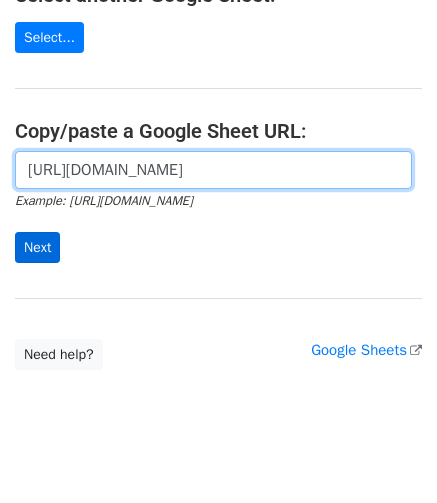 type on "https://docs.google.com/spreadsheets/d/14gLlGMtrJsTZgRDNO763fq-jG_DKwU7Ovs6cT8e-h5c/edit?gid=957135468#gid=957135468" 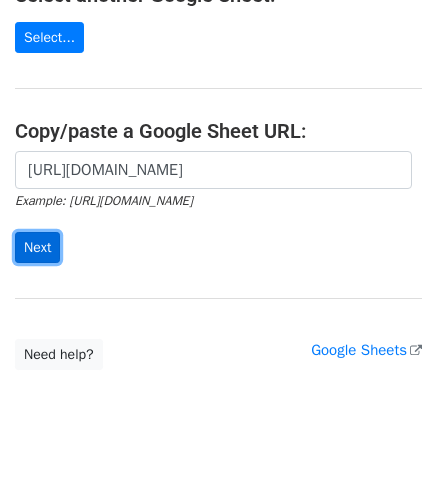 click on "Next" at bounding box center (37, 247) 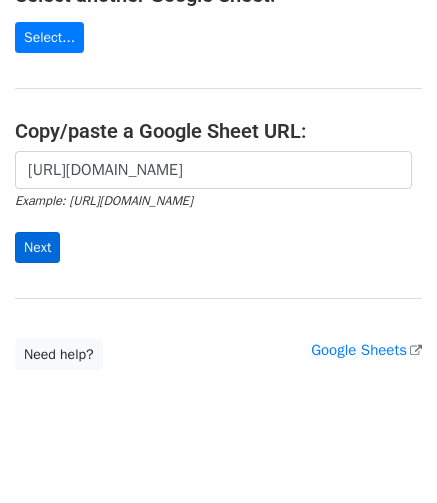 scroll, scrollTop: 0, scrollLeft: 0, axis: both 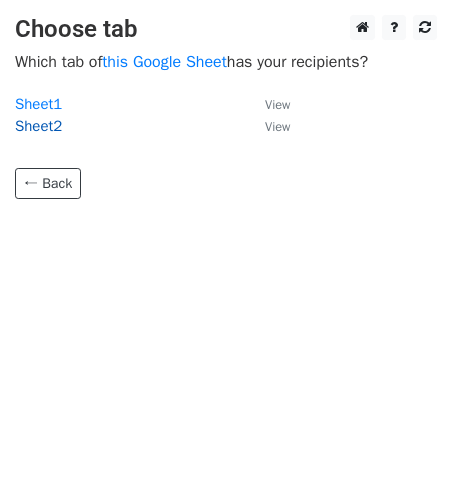 click on "Sheet2" at bounding box center (38, 126) 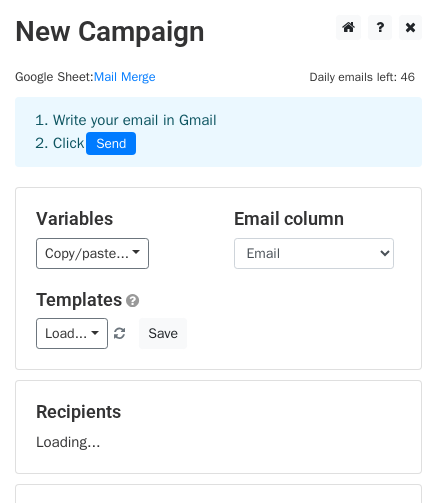 scroll, scrollTop: 0, scrollLeft: 0, axis: both 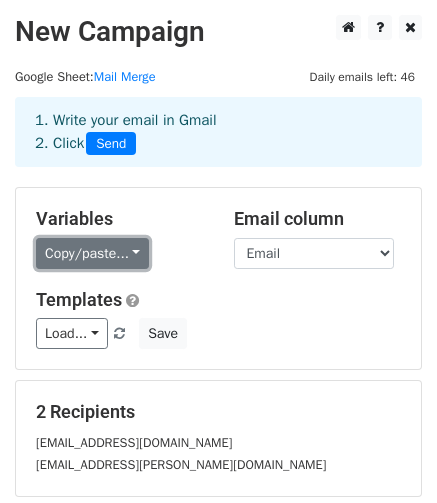 click on "Copy/paste..." at bounding box center (92, 253) 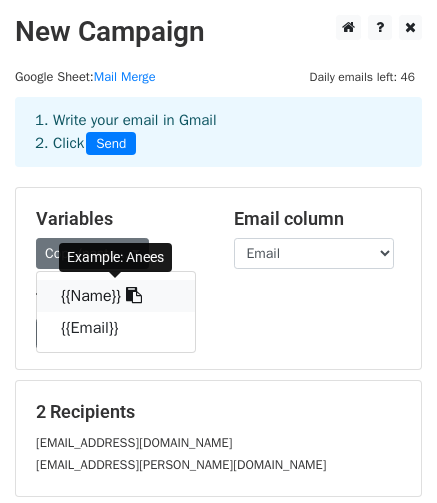 click at bounding box center (134, 295) 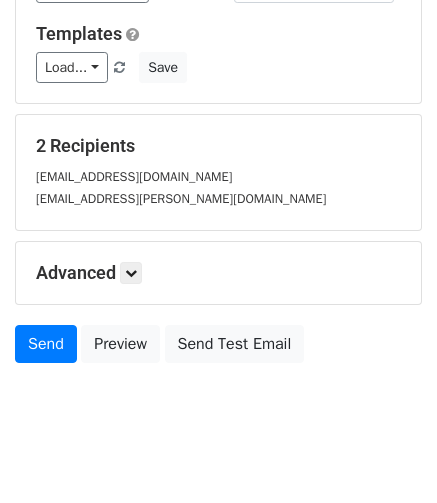 scroll, scrollTop: 292, scrollLeft: 0, axis: vertical 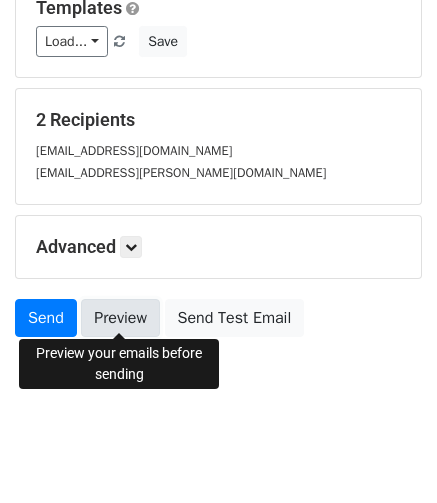 click on "Preview" at bounding box center (120, 318) 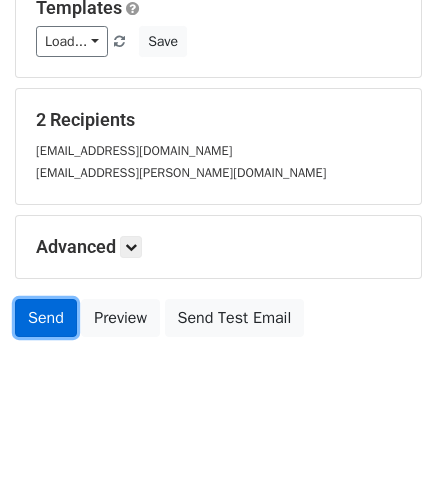 click on "Send" at bounding box center [46, 318] 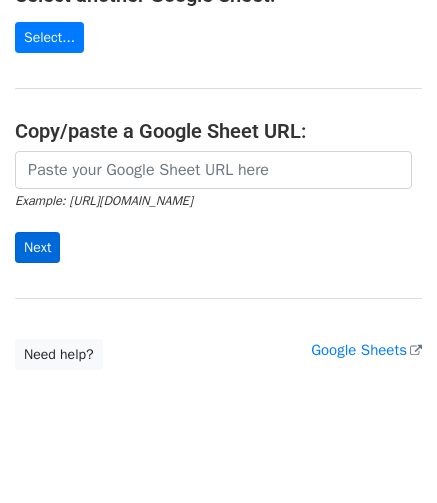 scroll, scrollTop: 133, scrollLeft: 0, axis: vertical 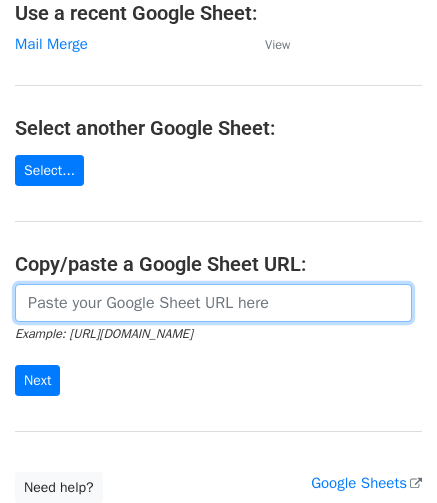 click at bounding box center [213, 303] 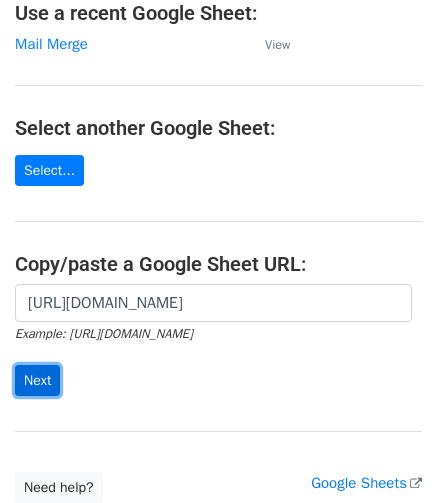 click on "Next" at bounding box center [37, 380] 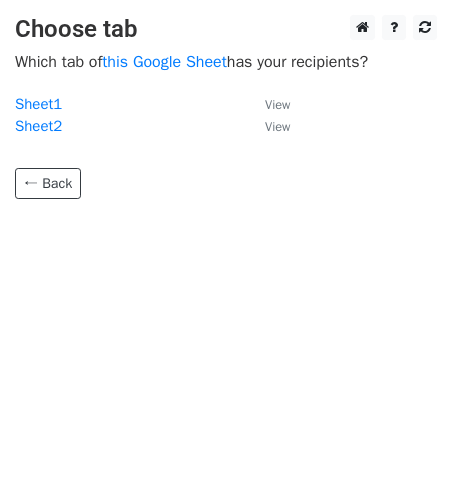 scroll, scrollTop: 0, scrollLeft: 0, axis: both 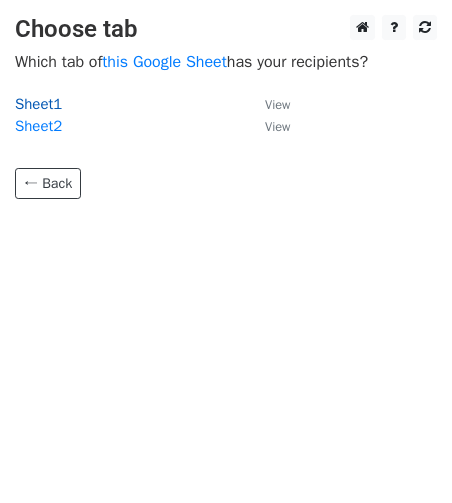 click on "Sheet1" at bounding box center [38, 104] 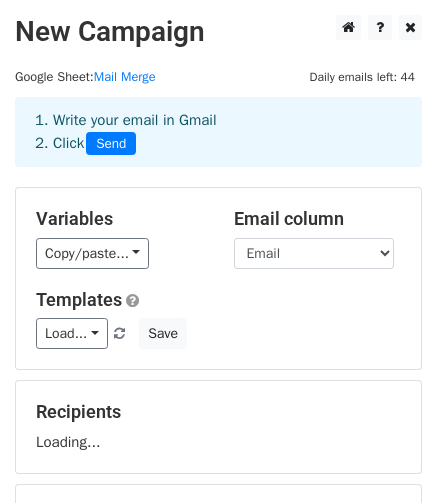 scroll, scrollTop: 0, scrollLeft: 0, axis: both 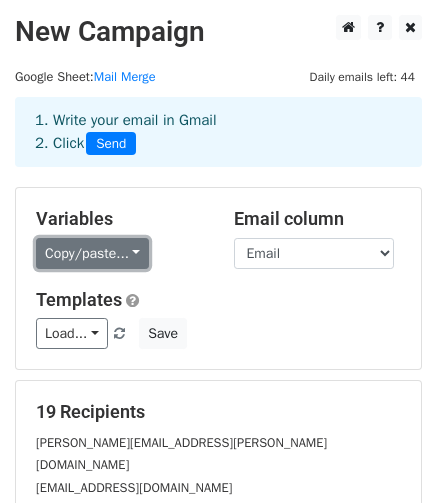 drag, startPoint x: 136, startPoint y: 257, endPoint x: 119, endPoint y: 251, distance: 18.027756 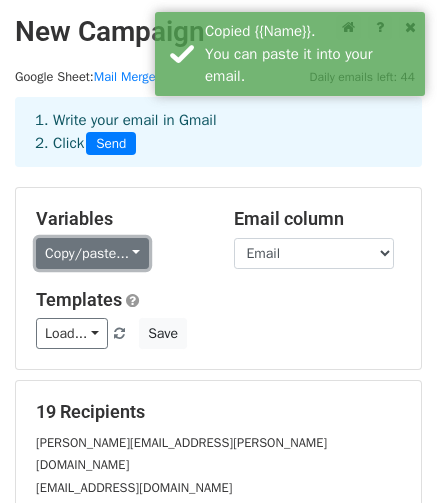 click on "Copy/paste..." at bounding box center [92, 253] 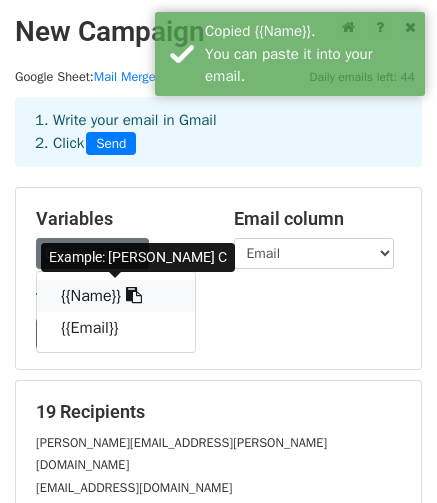 click on "{{Name}}" at bounding box center (116, 296) 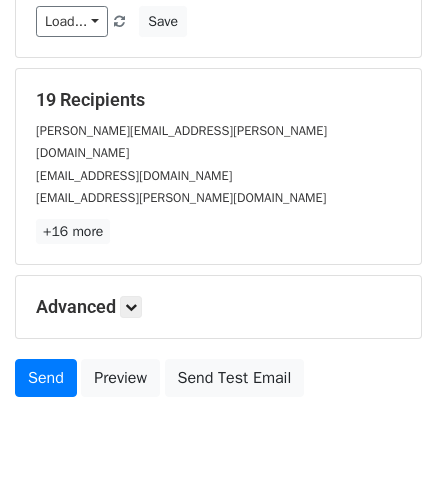 scroll, scrollTop: 349, scrollLeft: 0, axis: vertical 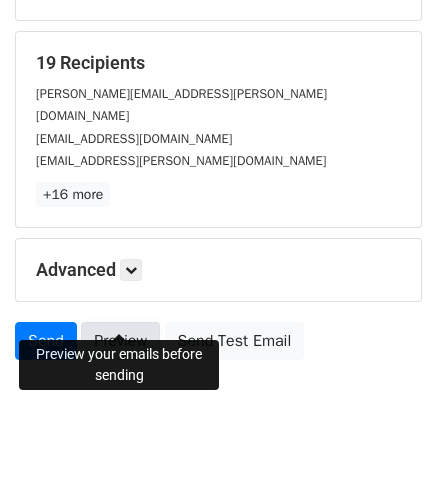 click on "Preview" at bounding box center (120, 341) 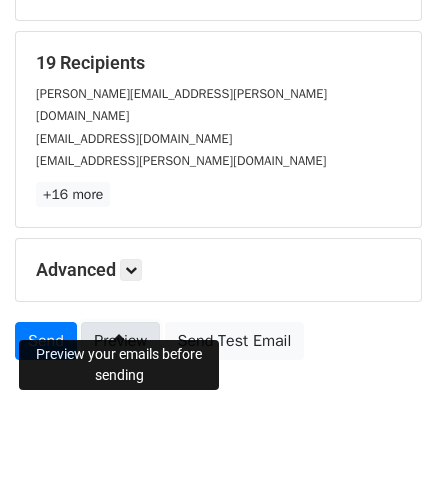 click on "Preview" at bounding box center [120, 341] 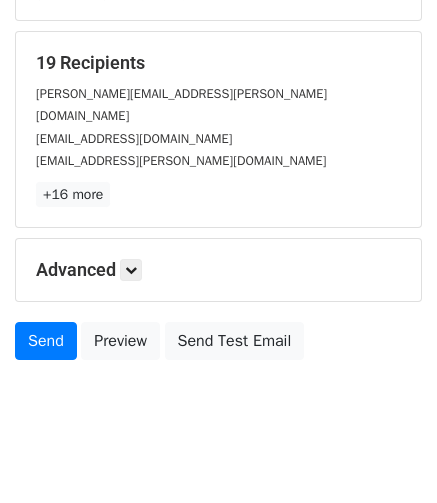 click on "New Campaign
Daily emails left: 44
Google Sheet:
Mail Merge
1. Write your email in Gmail
2. Click
Send
Variables
Copy/paste...
{{Name}}
{{Email}}
Email column
Name
Email
Templates
Load...
Mail
Save
19 Recipients
[PERSON_NAME][EMAIL_ADDRESS][PERSON_NAME][DOMAIN_NAME]
[DOMAIN_NAME][EMAIL_ADDRESS][DOMAIN_NAME]
[DOMAIN_NAME][EMAIL_ADDRESS][PERSON_NAME][DOMAIN_NAME]
+16 more
19 Recipients
×
[PERSON_NAME][EMAIL_ADDRESS][PERSON_NAME][DOMAIN_NAME]
[DOMAIN_NAME][EMAIL_ADDRESS][DOMAIN_NAME]
[DOMAIN_NAME][EMAIL_ADDRESS][PERSON_NAME][DOMAIN_NAME]
[PERSON_NAME][DOMAIN_NAME][EMAIL_ADDRESS][DOMAIN_NAME]
[DOMAIN_NAME][EMAIL_ADDRESS][DOMAIN_NAME]
[EMAIL_ADDRESS][DOMAIN_NAME]
[PERSON_NAME][EMAIL_ADDRESS][DOMAIN_NAME]
[PERSON_NAME][EMAIL_ADDRESS][DOMAIN_NAME]
[PERSON_NAME][DOMAIN_NAME][EMAIL_ADDRESS][DOMAIN_NAME]
[MEDICAL_DATA][DOMAIN_NAME][EMAIL_ADDRESS][DOMAIN_NAME]
[PERSON_NAME][DOMAIN_NAME][EMAIL_ADDRESS][PERSON_NAME][DOMAIN_NAME]
[EMAIL_ADDRESS][DOMAIN_NAME]
[PERSON_NAME][DOMAIN_NAME][EMAIL_ADDRESS][PERSON_NAME][DOMAIN_NAME]" at bounding box center [218, 90] 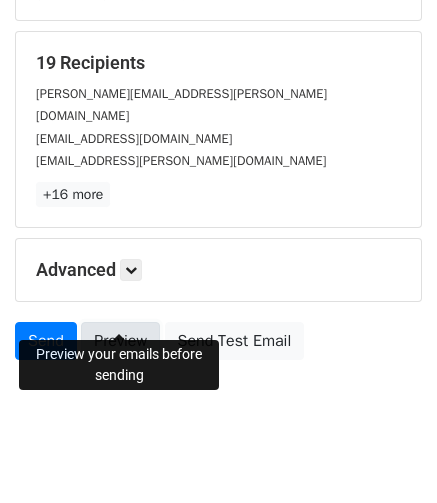 click on "Preview" at bounding box center [120, 341] 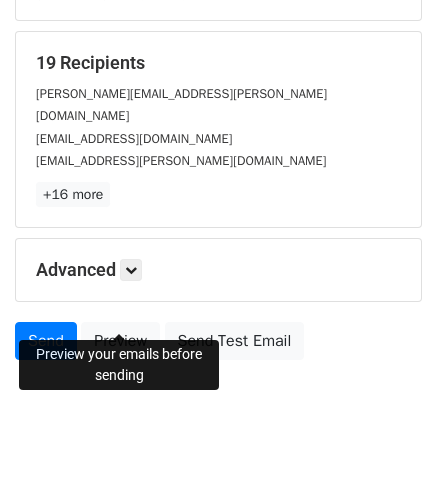 click on "New Campaign
Daily emails left: 44
Google Sheet:
Mail Merge
1. Write your email in Gmail
2. Click
Send
Variables
Copy/paste...
{{Name}}
{{Email}}
Email column
Name
Email
Templates
Load...
Mail
Save
19 Recipients
[PERSON_NAME][EMAIL_ADDRESS][PERSON_NAME][DOMAIN_NAME]
[DOMAIN_NAME][EMAIL_ADDRESS][DOMAIN_NAME]
[DOMAIN_NAME][EMAIL_ADDRESS][PERSON_NAME][DOMAIN_NAME]
+16 more
19 Recipients
×
[PERSON_NAME][EMAIL_ADDRESS][PERSON_NAME][DOMAIN_NAME]
[DOMAIN_NAME][EMAIL_ADDRESS][DOMAIN_NAME]
[DOMAIN_NAME][EMAIL_ADDRESS][PERSON_NAME][DOMAIN_NAME]
[PERSON_NAME][DOMAIN_NAME][EMAIL_ADDRESS][DOMAIN_NAME]
[DOMAIN_NAME][EMAIL_ADDRESS][DOMAIN_NAME]
[EMAIL_ADDRESS][DOMAIN_NAME]
[PERSON_NAME][EMAIL_ADDRESS][DOMAIN_NAME]
[PERSON_NAME][EMAIL_ADDRESS][DOMAIN_NAME]
[PERSON_NAME][DOMAIN_NAME][EMAIL_ADDRESS][DOMAIN_NAME]
[MEDICAL_DATA][DOMAIN_NAME][EMAIL_ADDRESS][DOMAIN_NAME]
[PERSON_NAME][DOMAIN_NAME][EMAIL_ADDRESS][PERSON_NAME][DOMAIN_NAME]
[EMAIL_ADDRESS][DOMAIN_NAME]
[PERSON_NAME][DOMAIN_NAME][EMAIL_ADDRESS][PERSON_NAME][DOMAIN_NAME]" at bounding box center (218, 90) 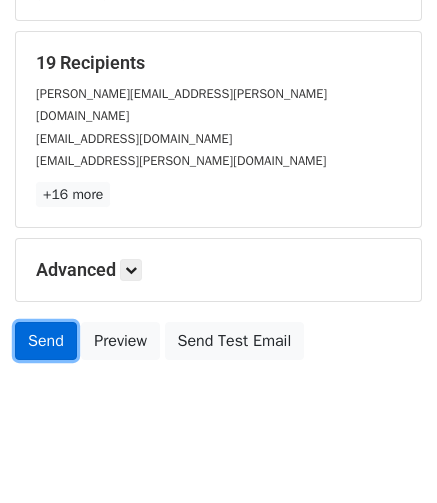 click on "Send" at bounding box center (46, 341) 